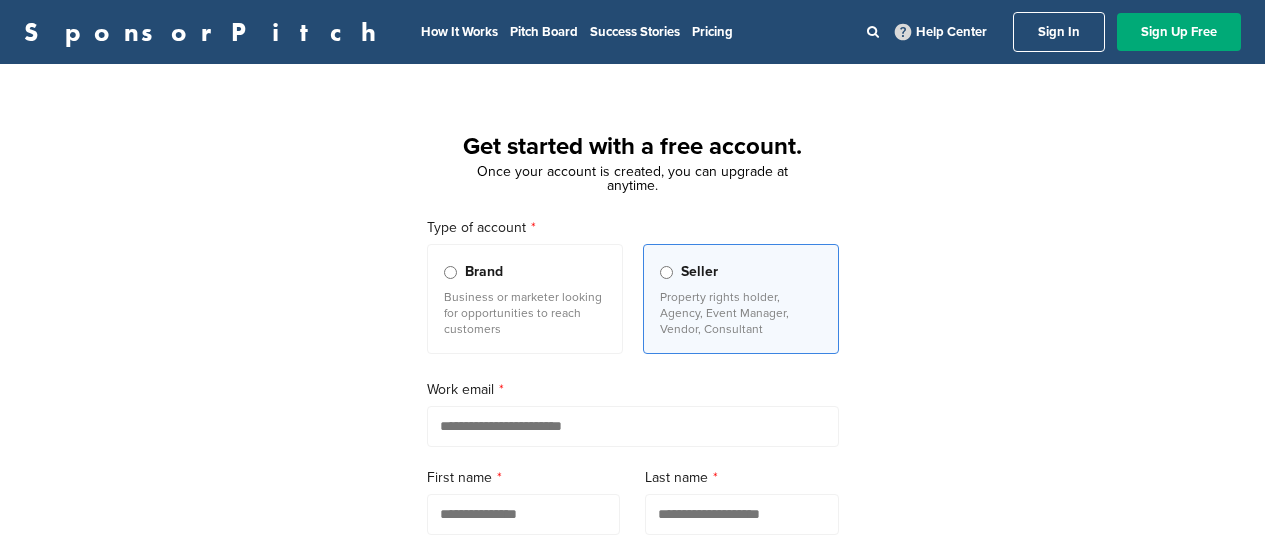 scroll, scrollTop: 0, scrollLeft: 0, axis: both 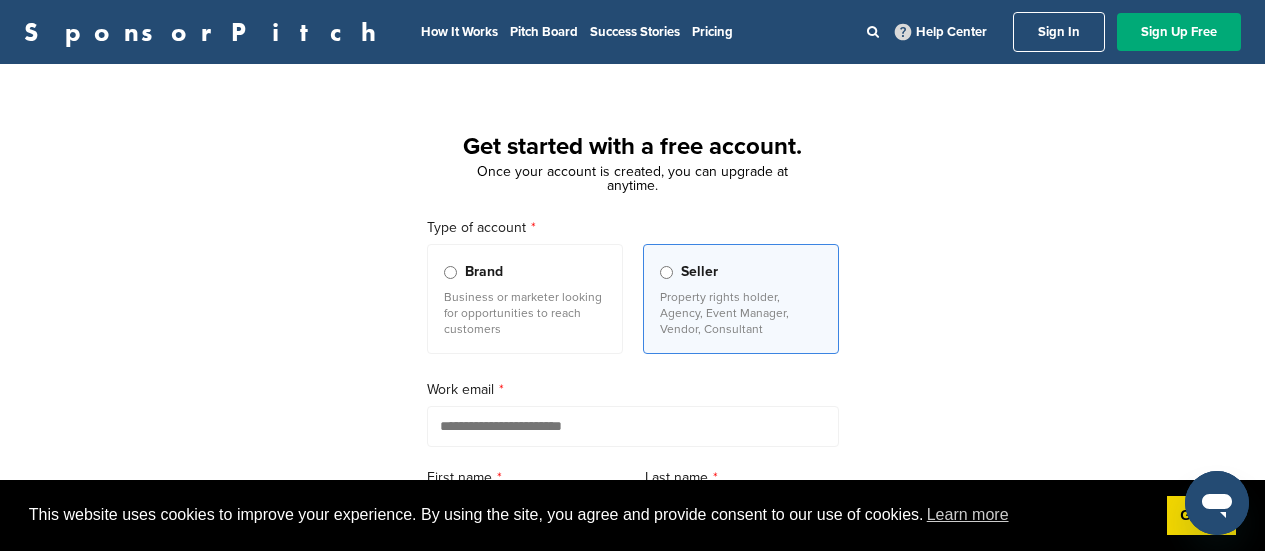 click on "Business or marketer looking for opportunities to reach customers" at bounding box center (525, 313) 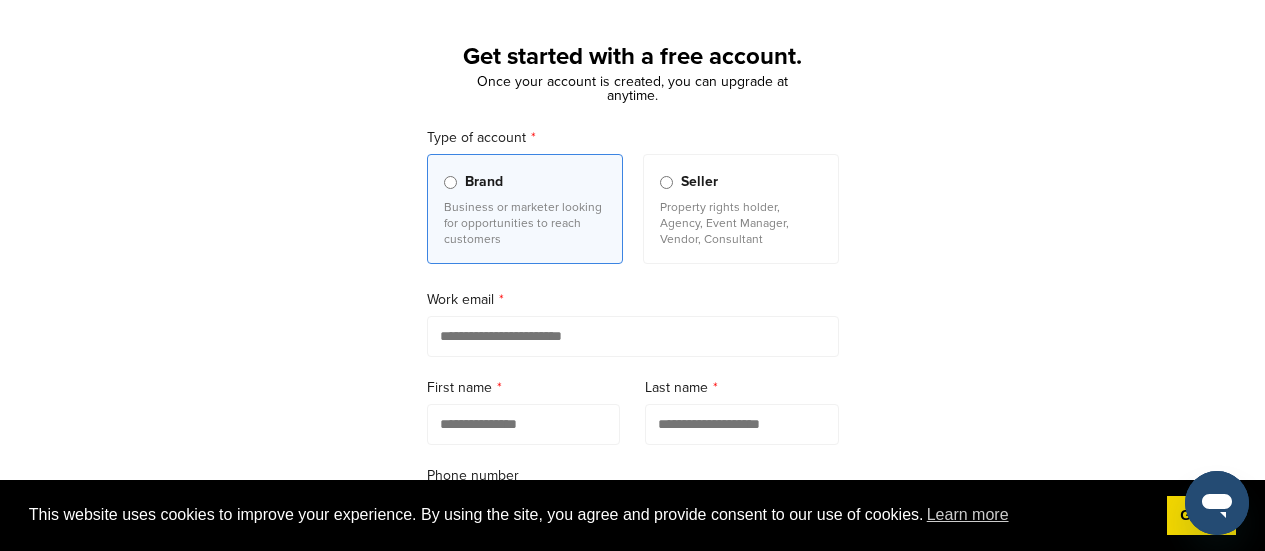 scroll, scrollTop: 100, scrollLeft: 0, axis: vertical 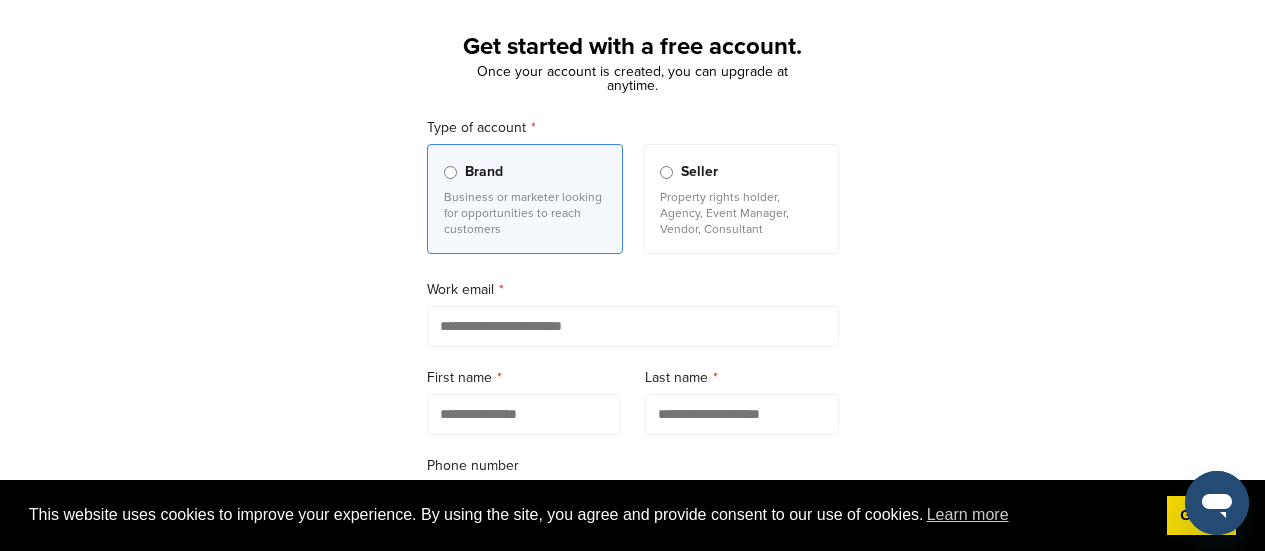 click on "Property rights holder, Agency, Event Manager, Vendor, Consultant" at bounding box center (741, 213) 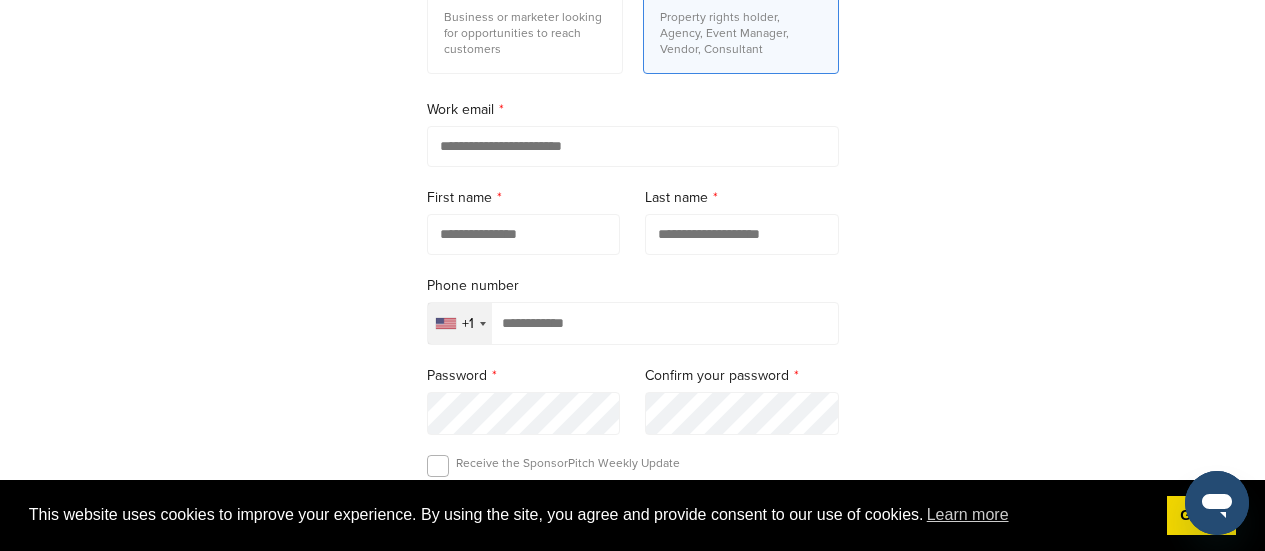 scroll, scrollTop: 300, scrollLeft: 0, axis: vertical 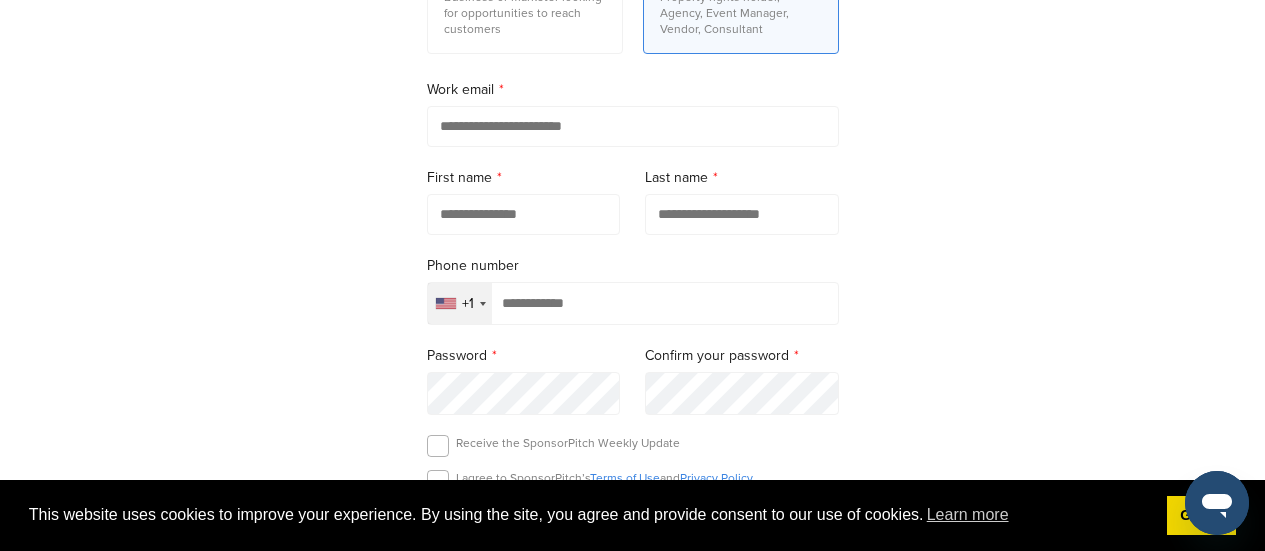 click at bounding box center [633, 126] 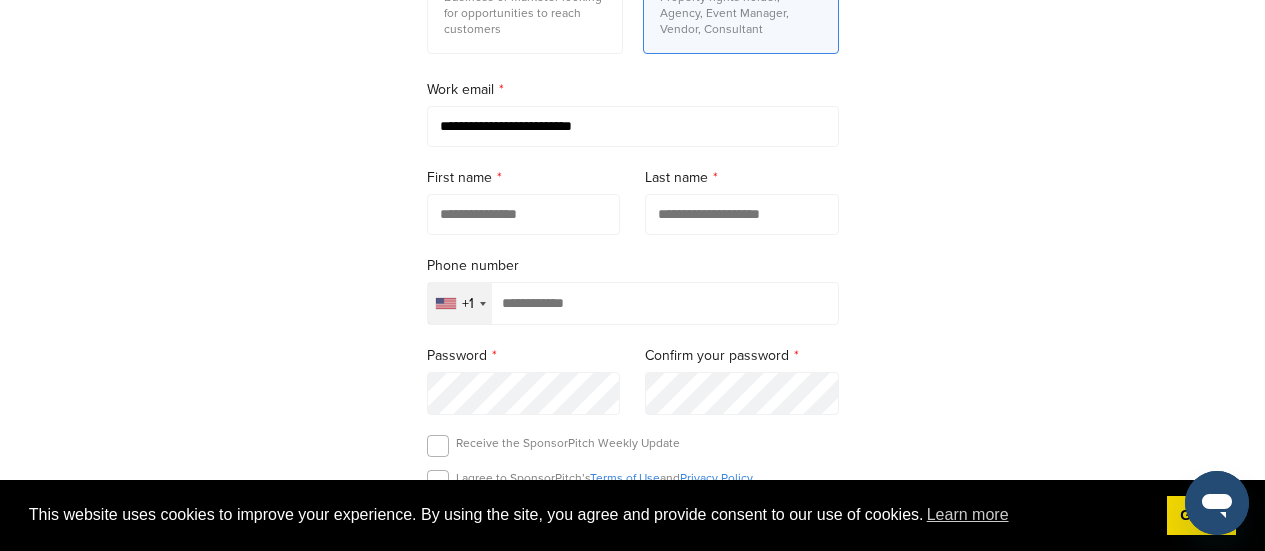 type on "**********" 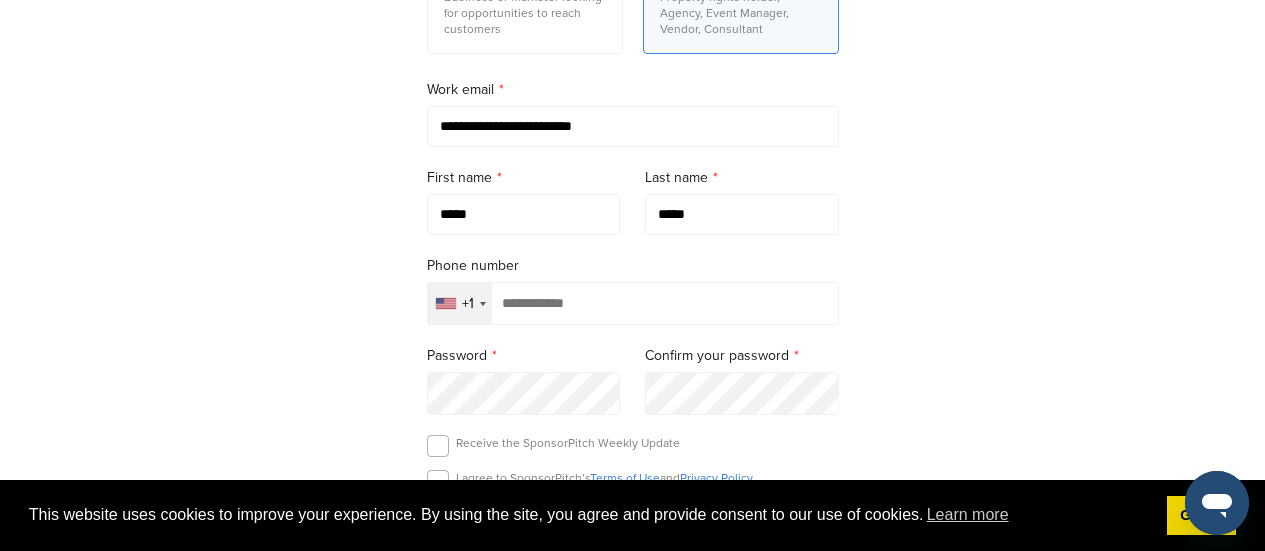 type on "**********" 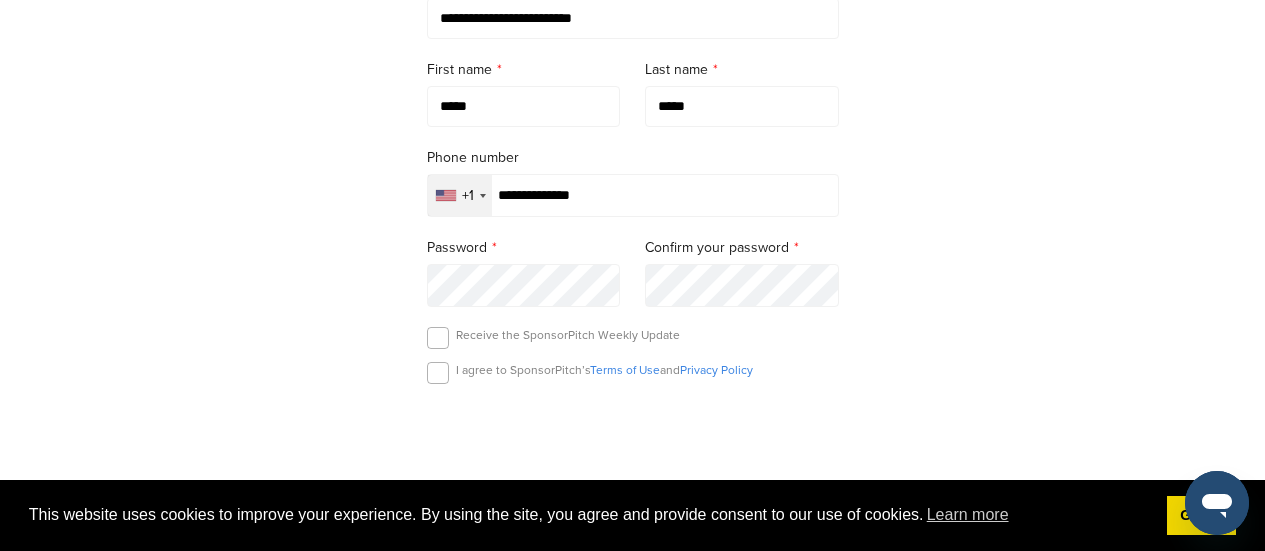 scroll, scrollTop: 500, scrollLeft: 0, axis: vertical 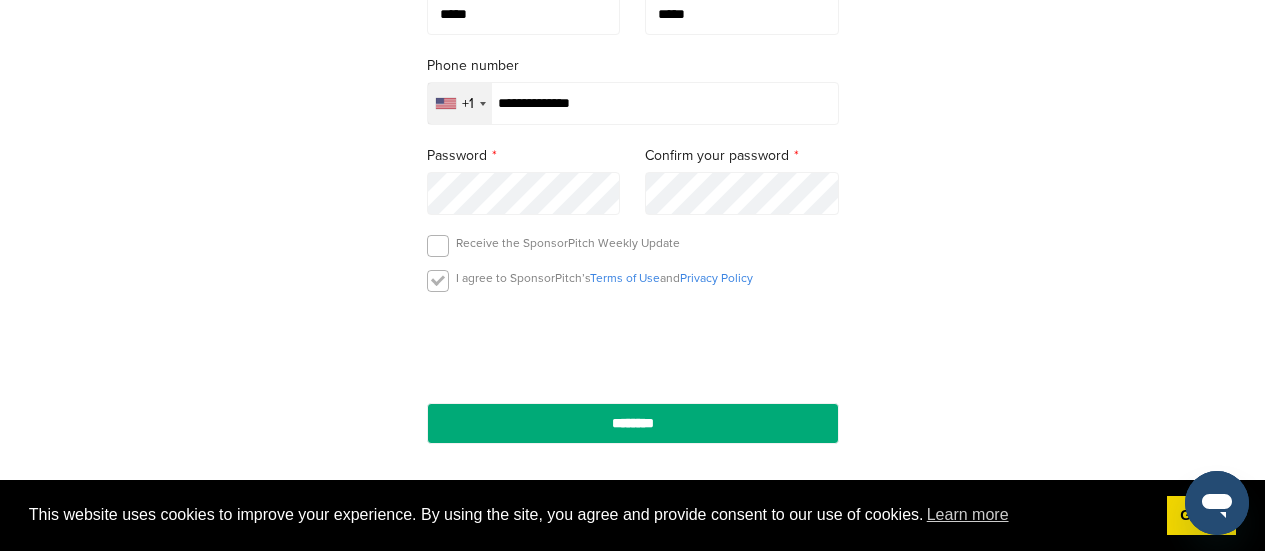 click at bounding box center (438, 281) 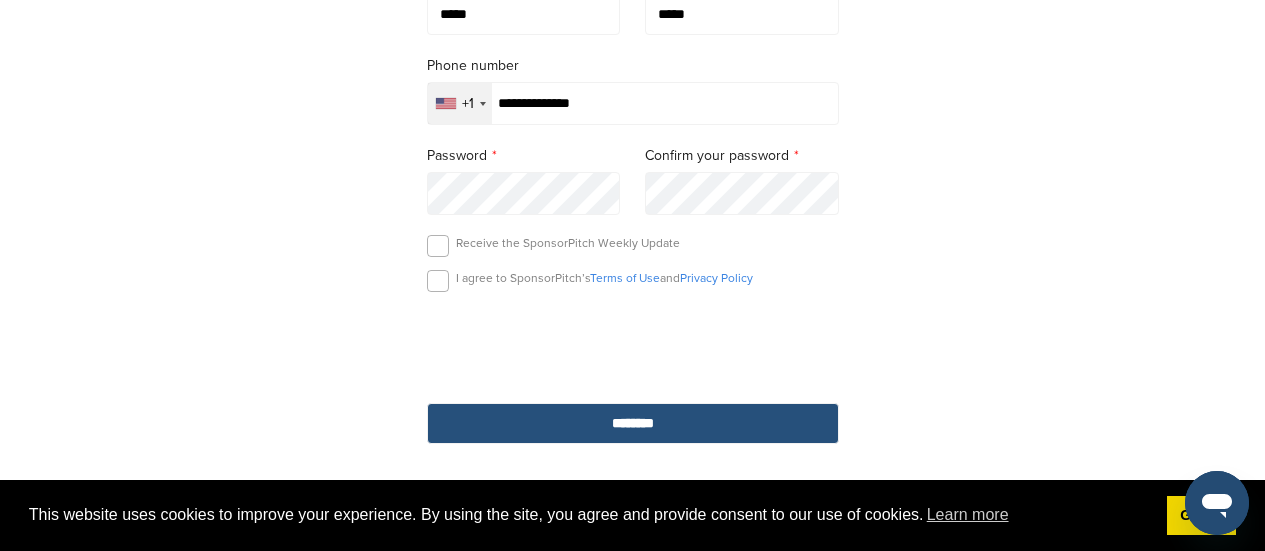 click on "********" at bounding box center (633, 423) 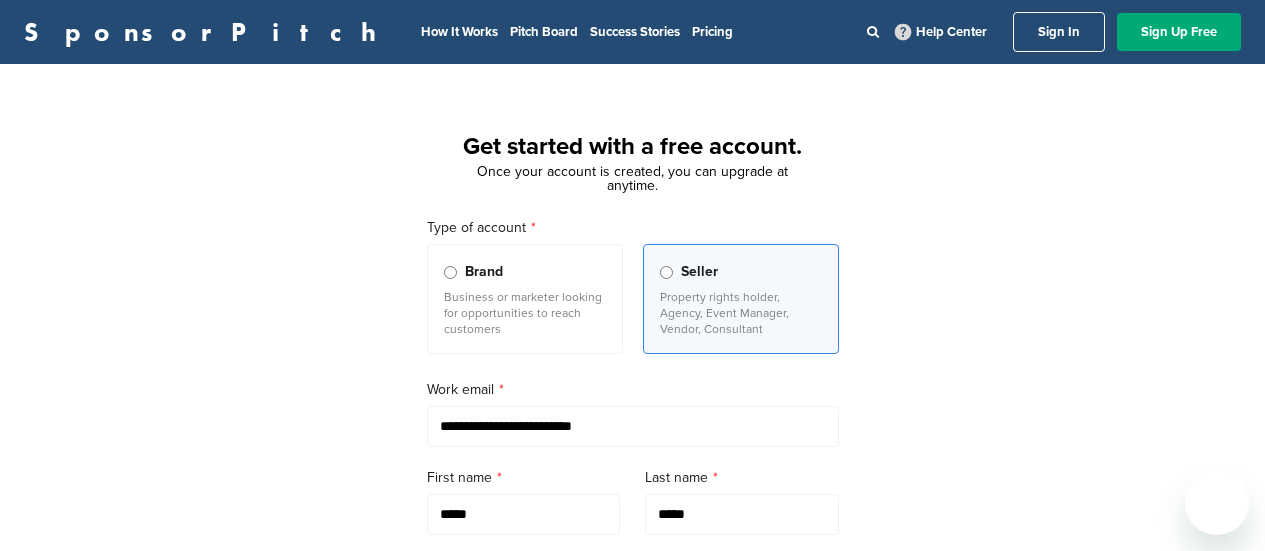 scroll, scrollTop: 0, scrollLeft: 0, axis: both 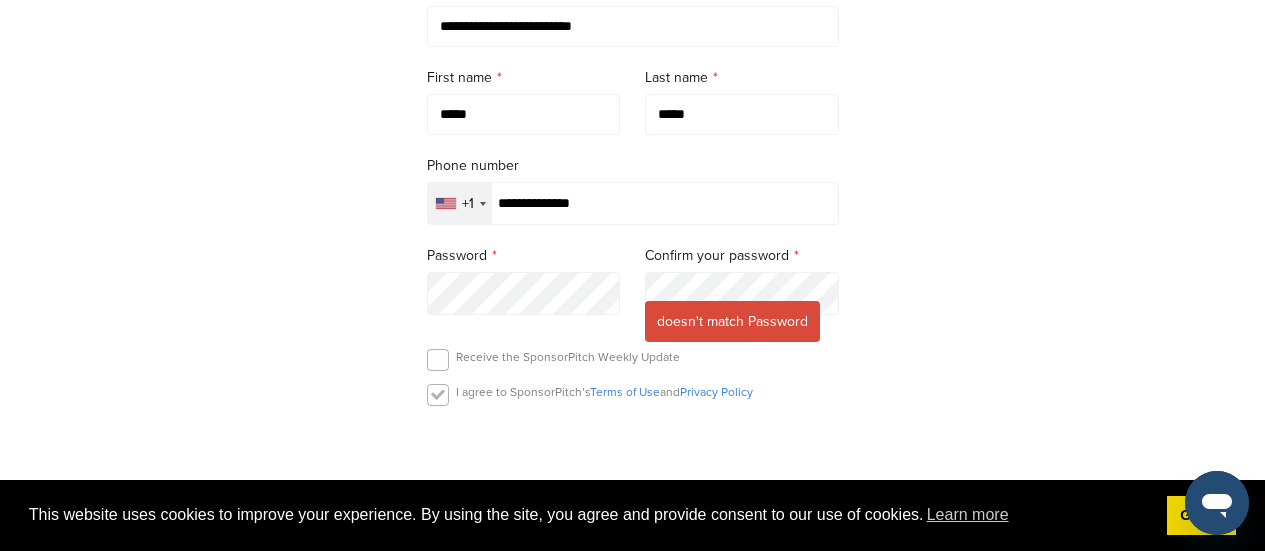click at bounding box center (438, 395) 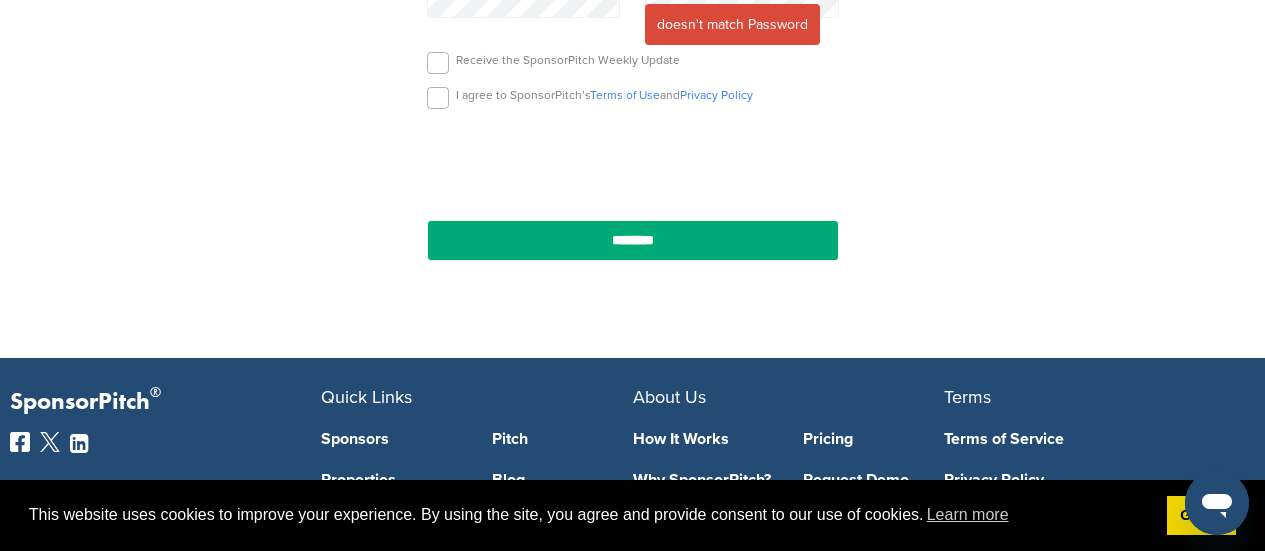 scroll, scrollTop: 700, scrollLeft: 0, axis: vertical 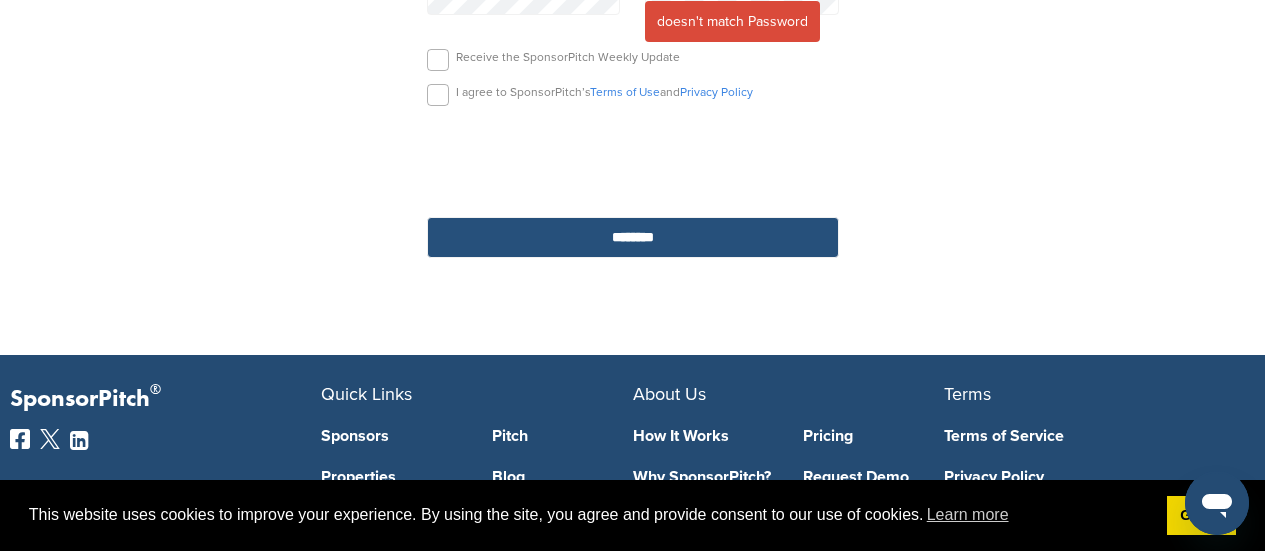 click on "********" at bounding box center (633, 237) 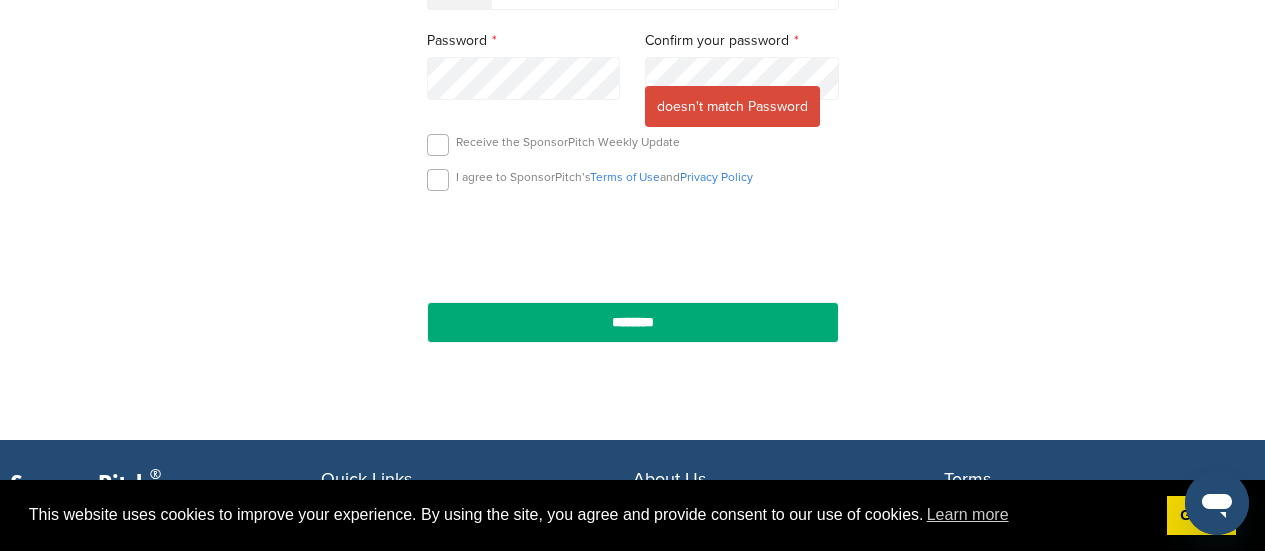 scroll, scrollTop: 500, scrollLeft: 0, axis: vertical 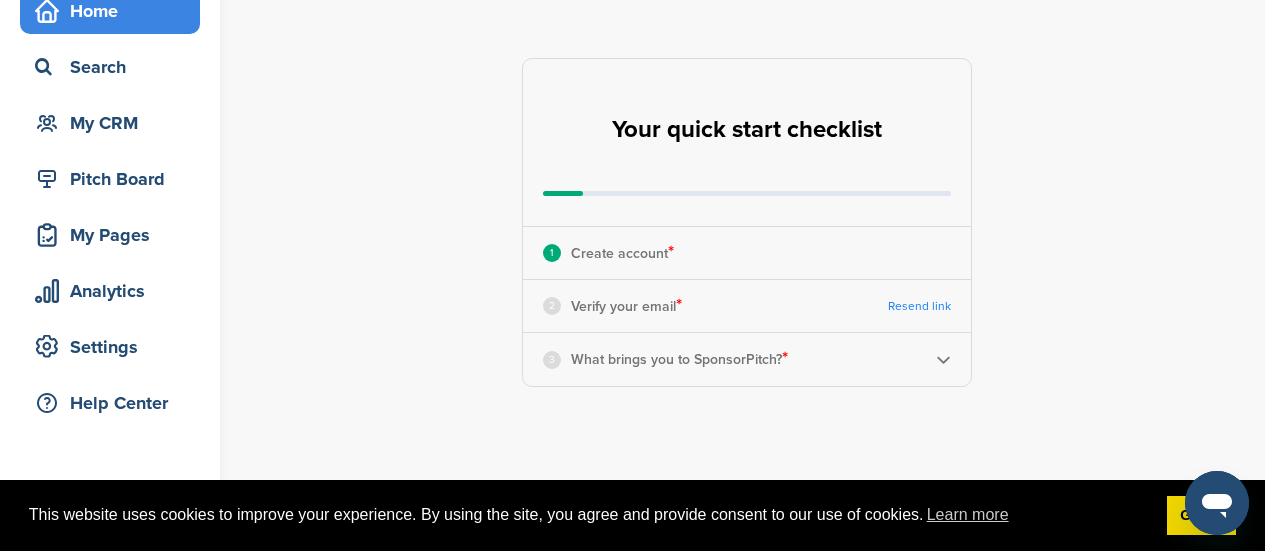 click on "Verify your email
*" at bounding box center [626, 306] 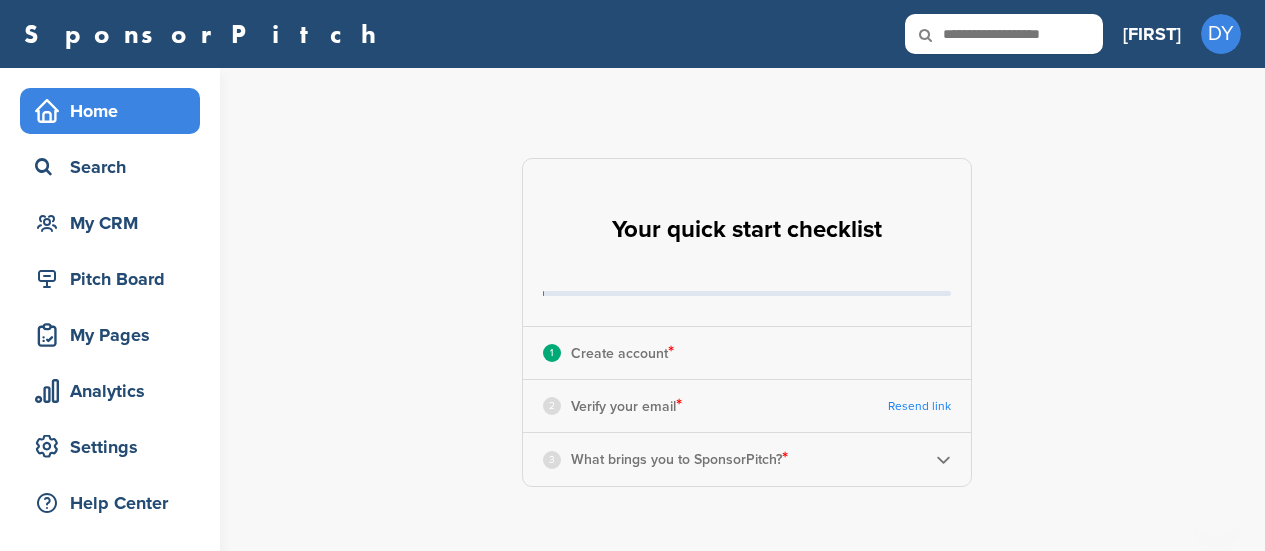 scroll, scrollTop: 0, scrollLeft: 0, axis: both 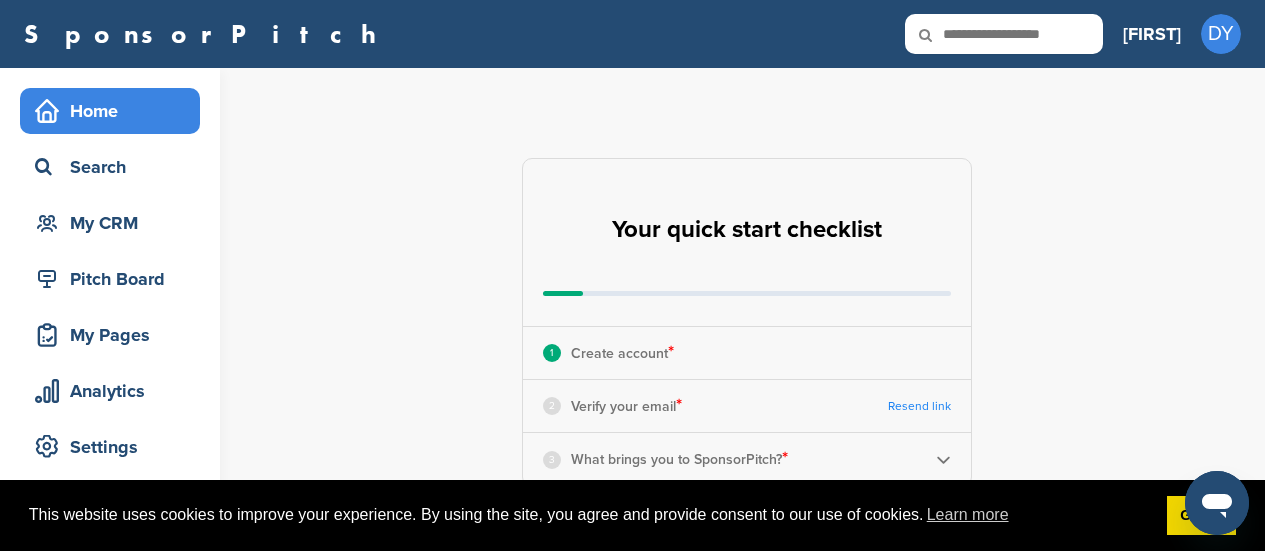 click on "Create account
*" at bounding box center [622, 353] 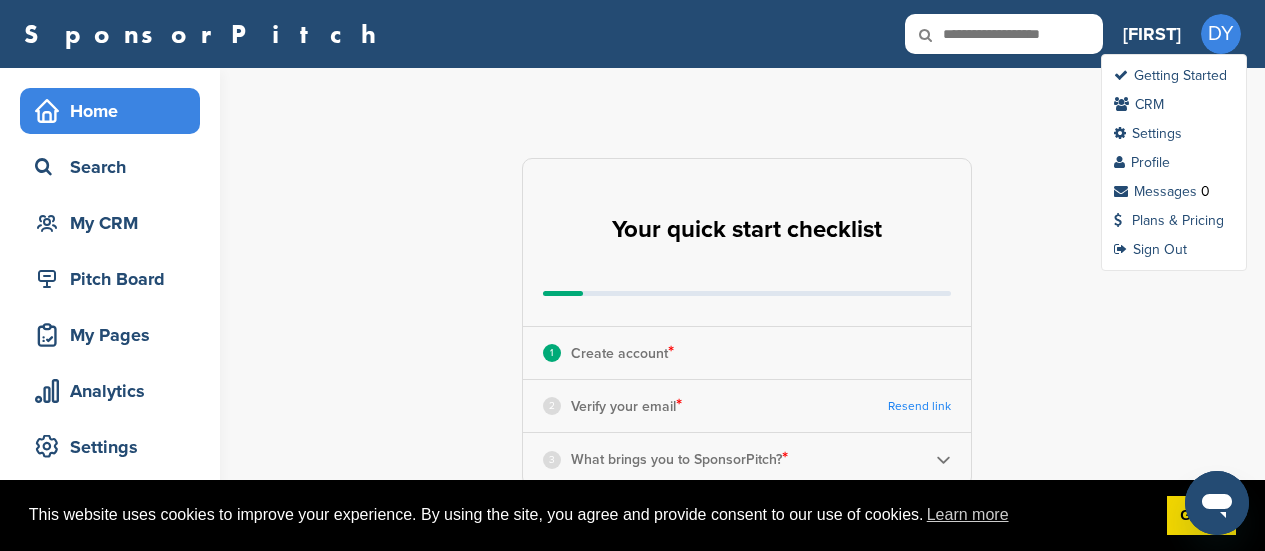 drag, startPoint x: 1210, startPoint y: 41, endPoint x: 1206, endPoint y: 51, distance: 10.770329 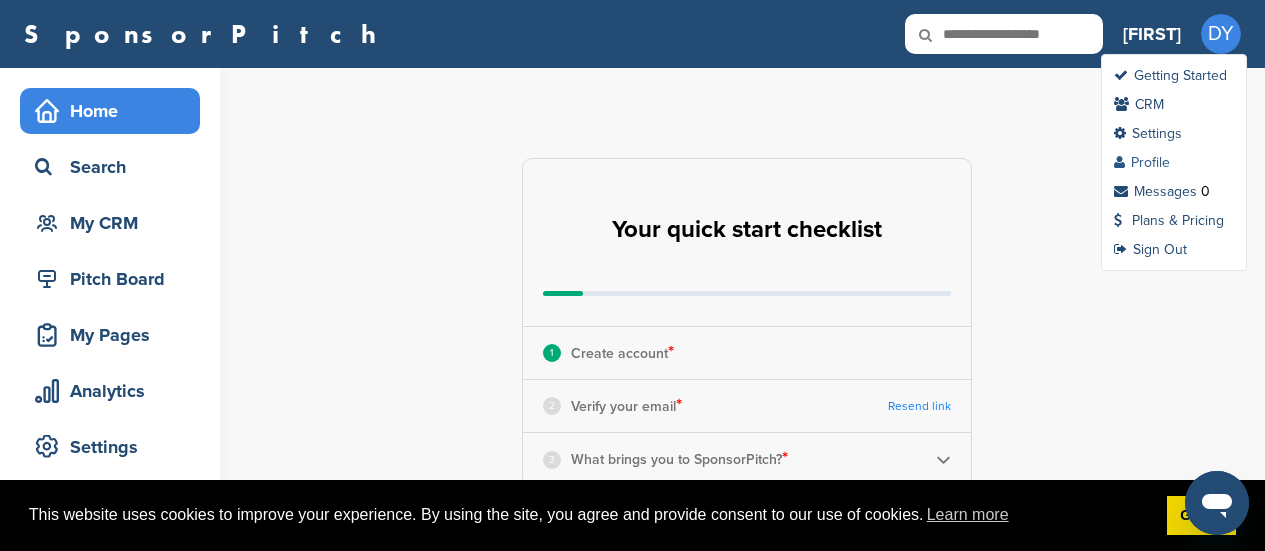 click on "Profile" at bounding box center [1142, 162] 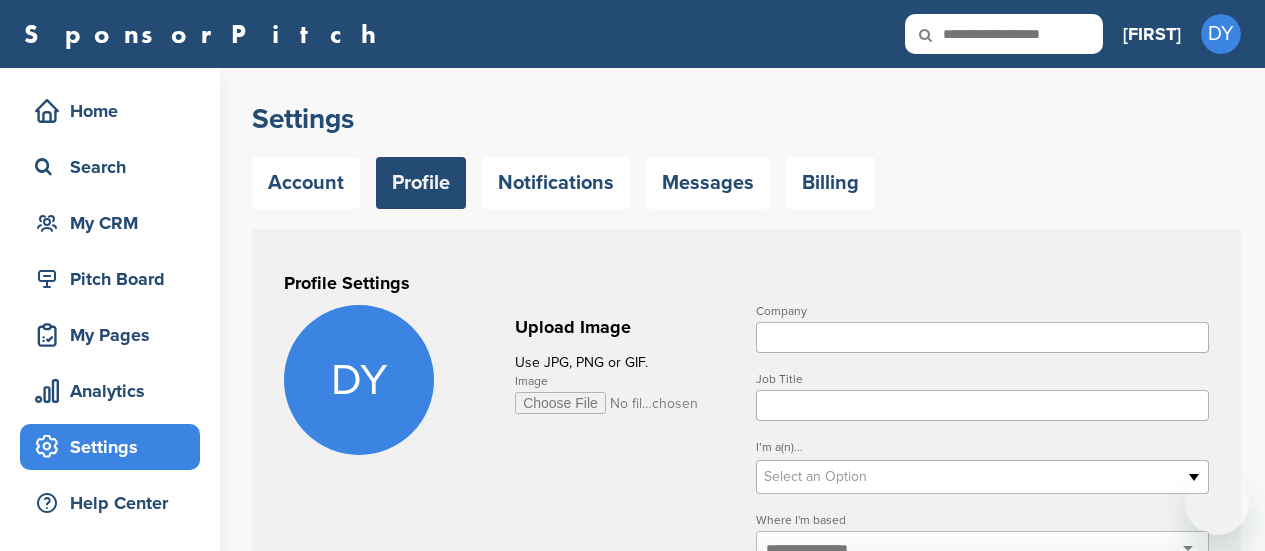 scroll, scrollTop: 0, scrollLeft: 0, axis: both 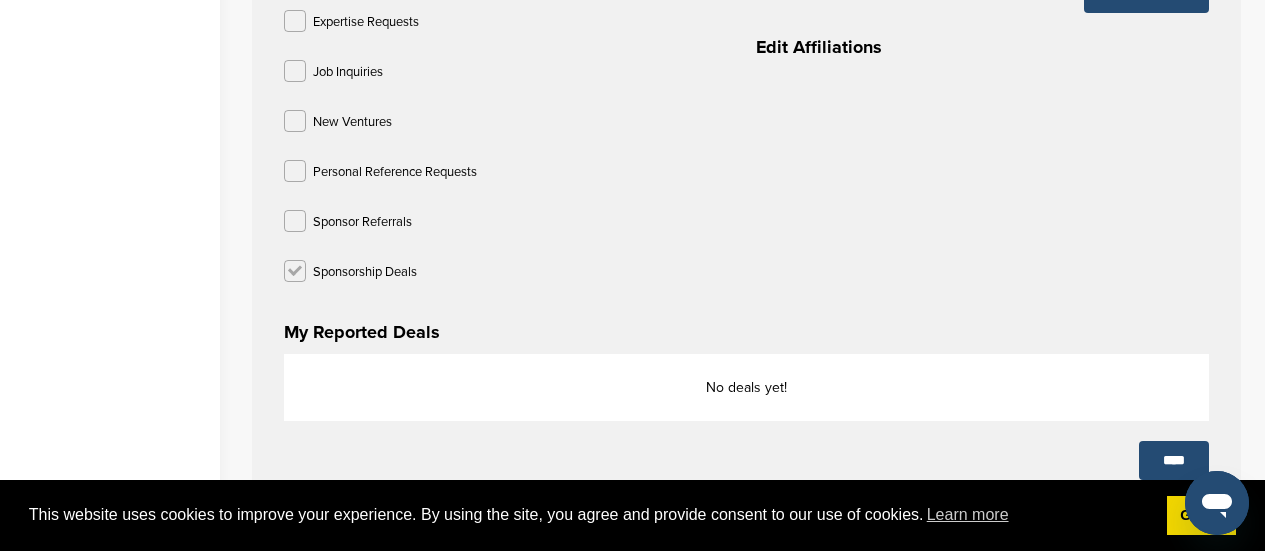 click at bounding box center [295, 271] 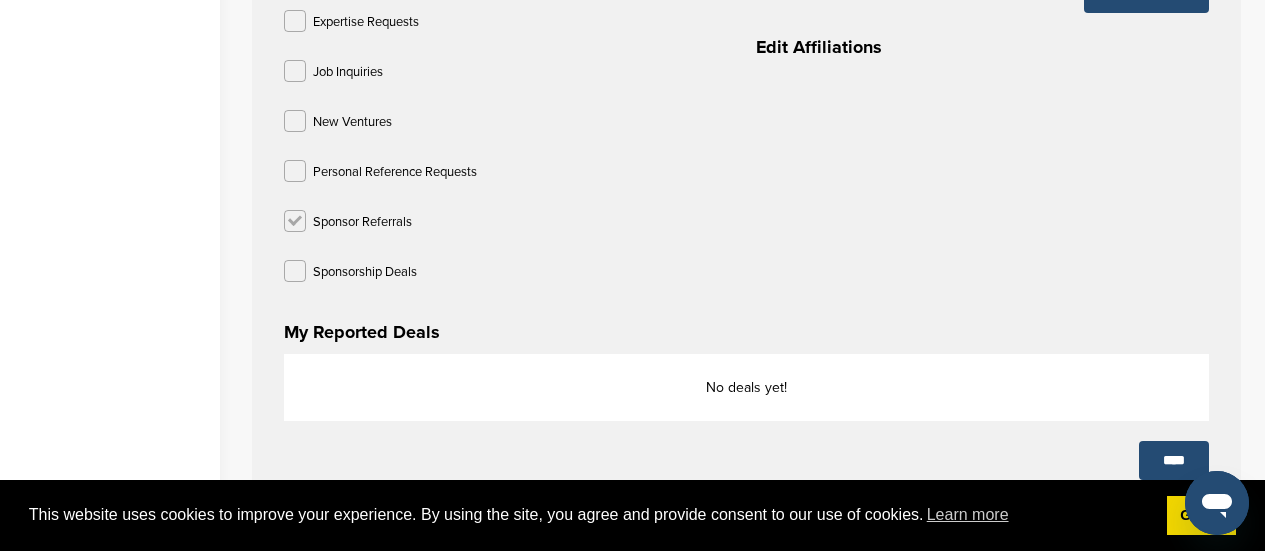 click at bounding box center (295, 221) 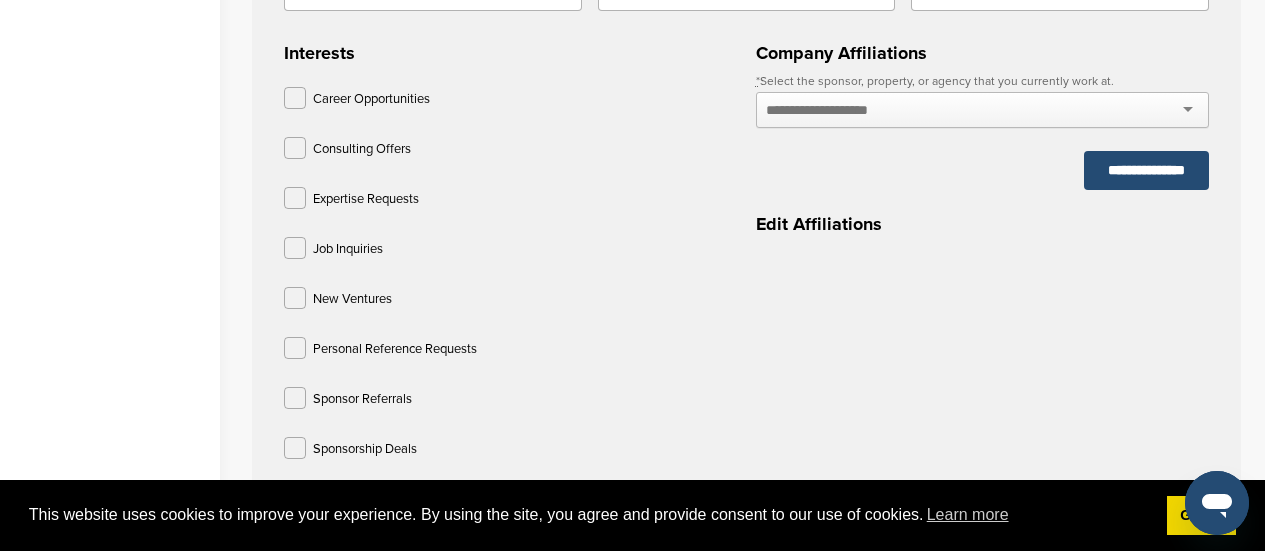 scroll, scrollTop: 800, scrollLeft: 0, axis: vertical 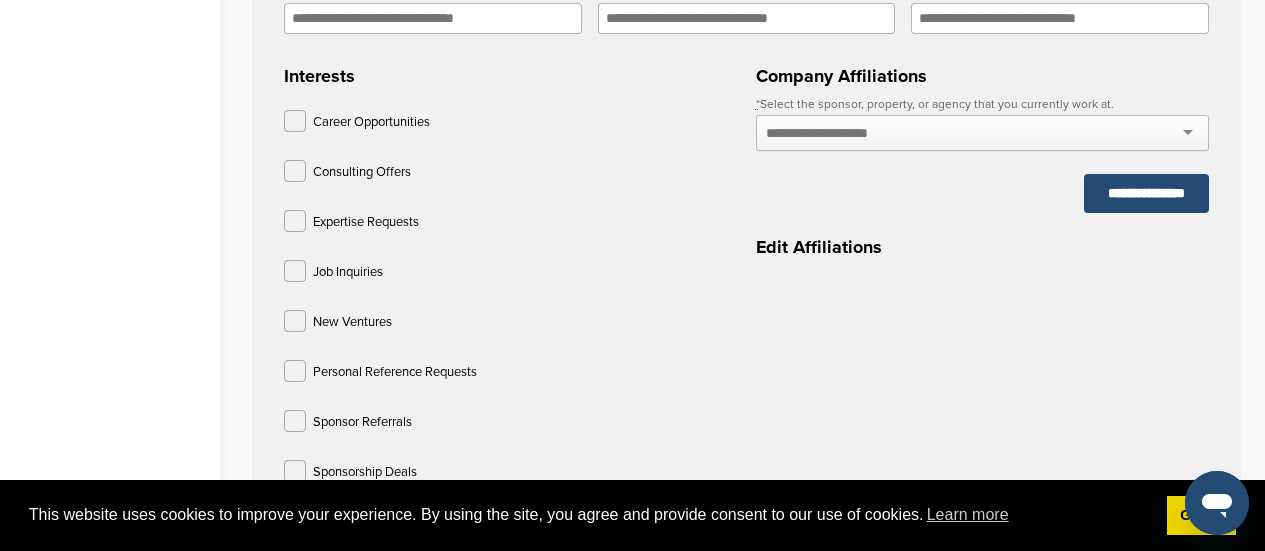click at bounding box center (295, 321) 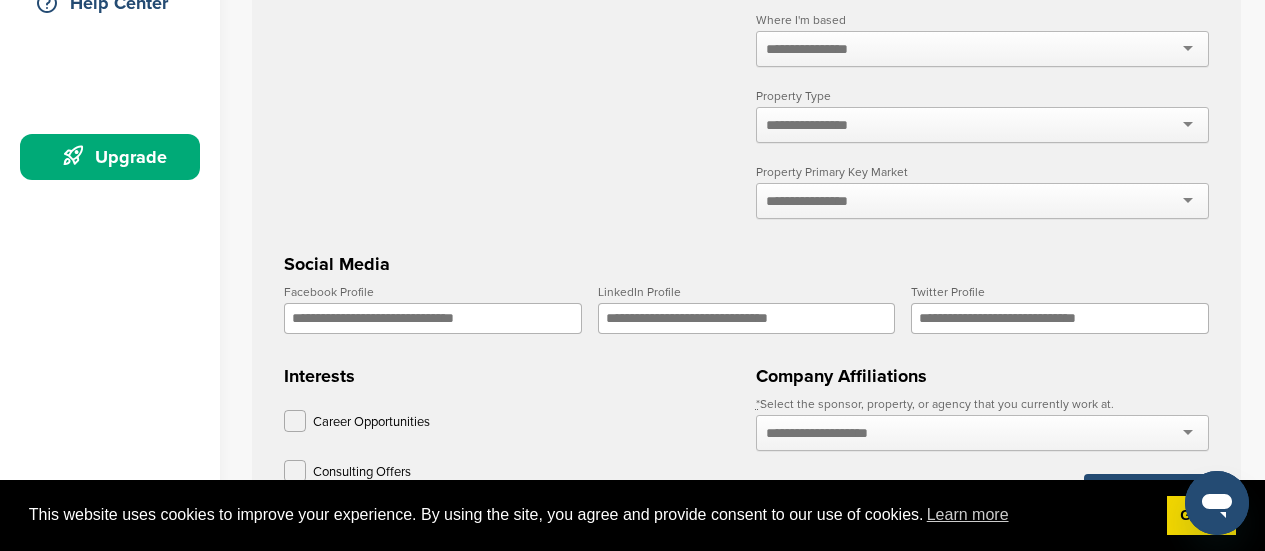 scroll, scrollTop: 200, scrollLeft: 0, axis: vertical 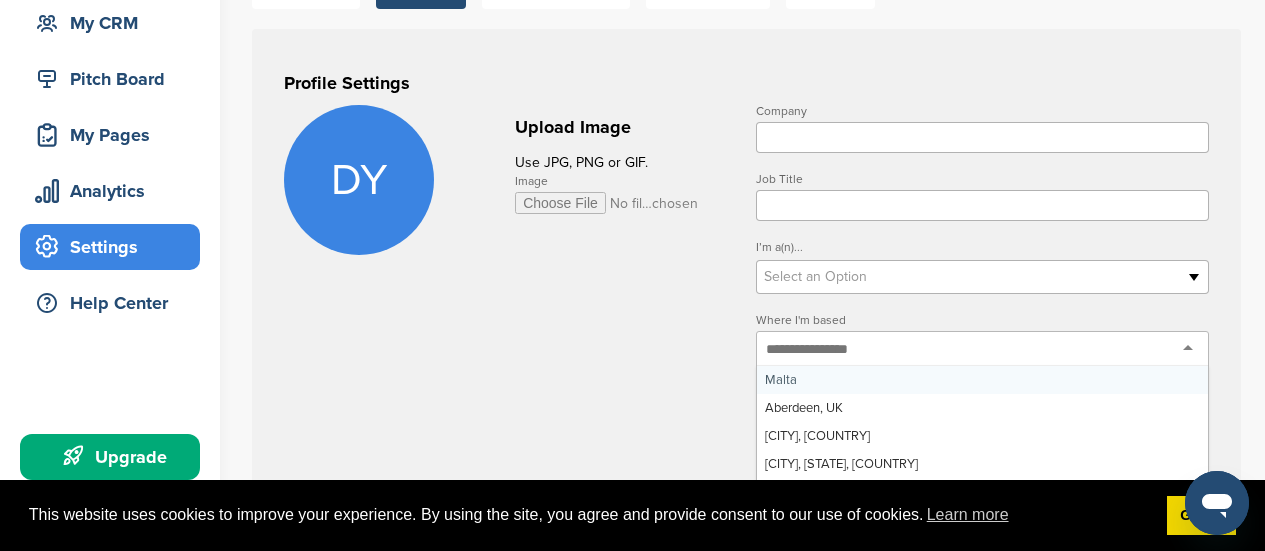 click at bounding box center (982, 349) 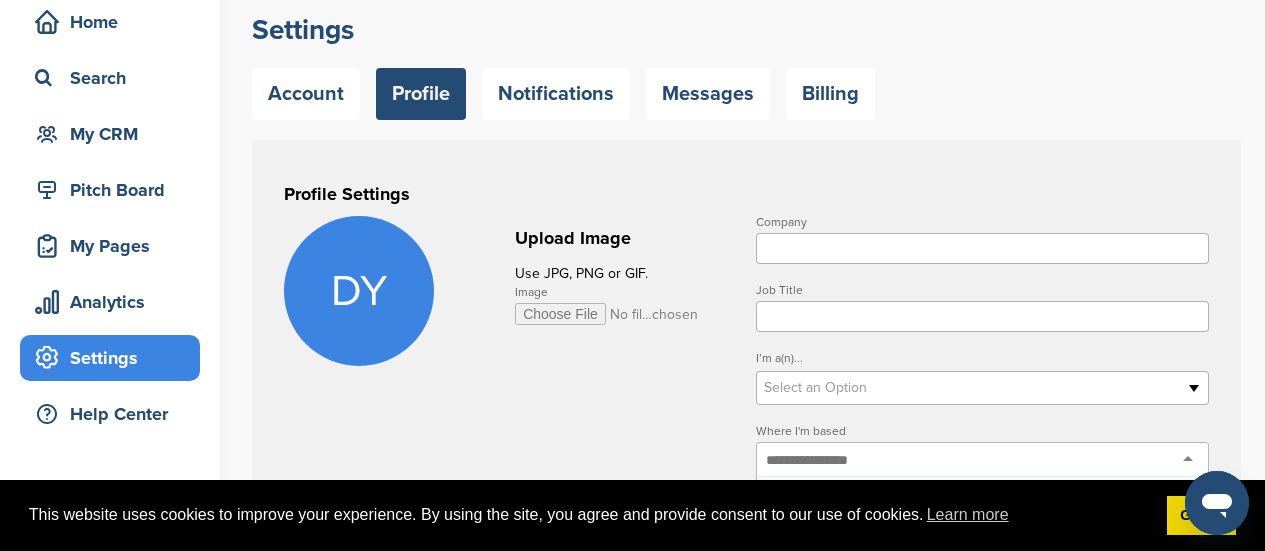 scroll, scrollTop: 0, scrollLeft: 0, axis: both 